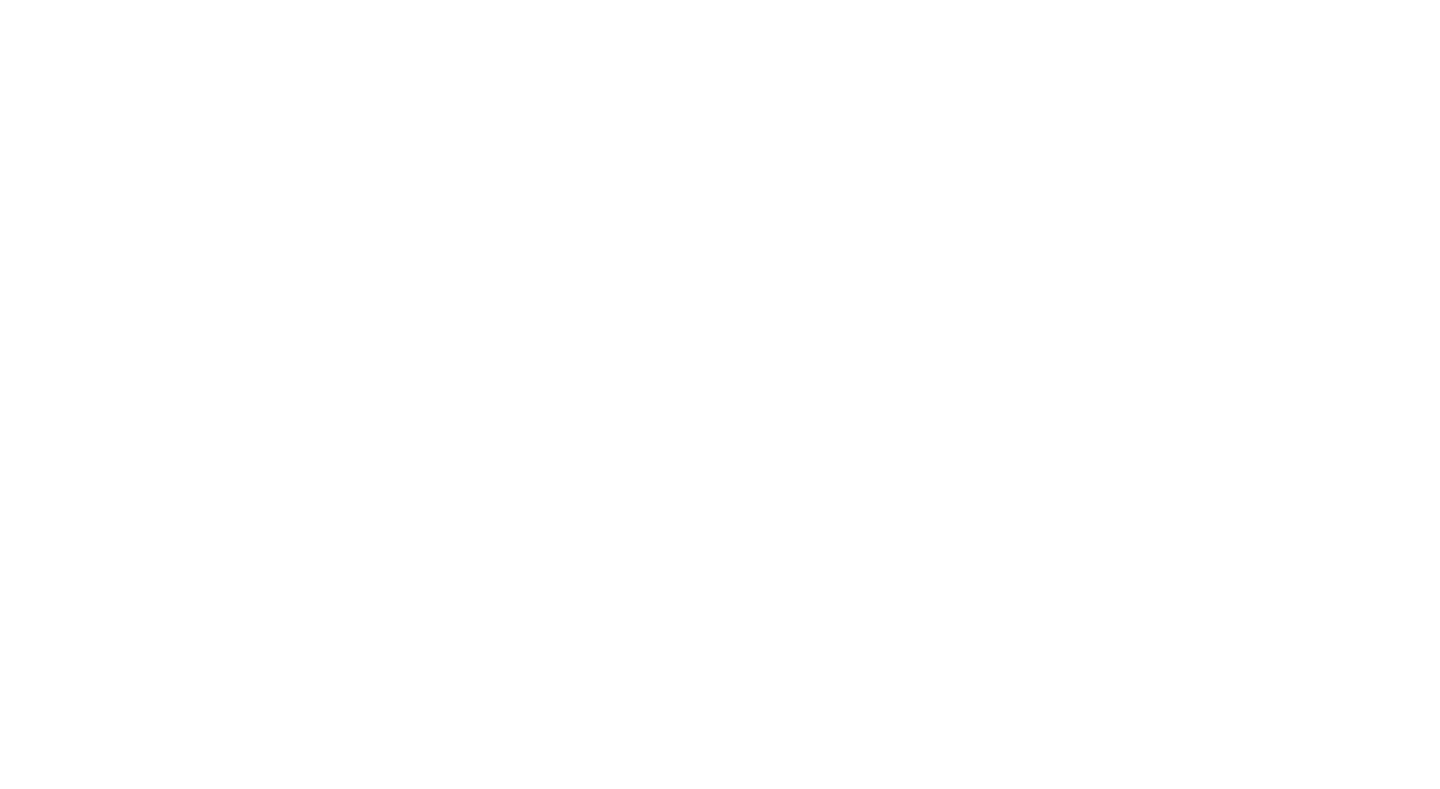 scroll, scrollTop: 0, scrollLeft: 0, axis: both 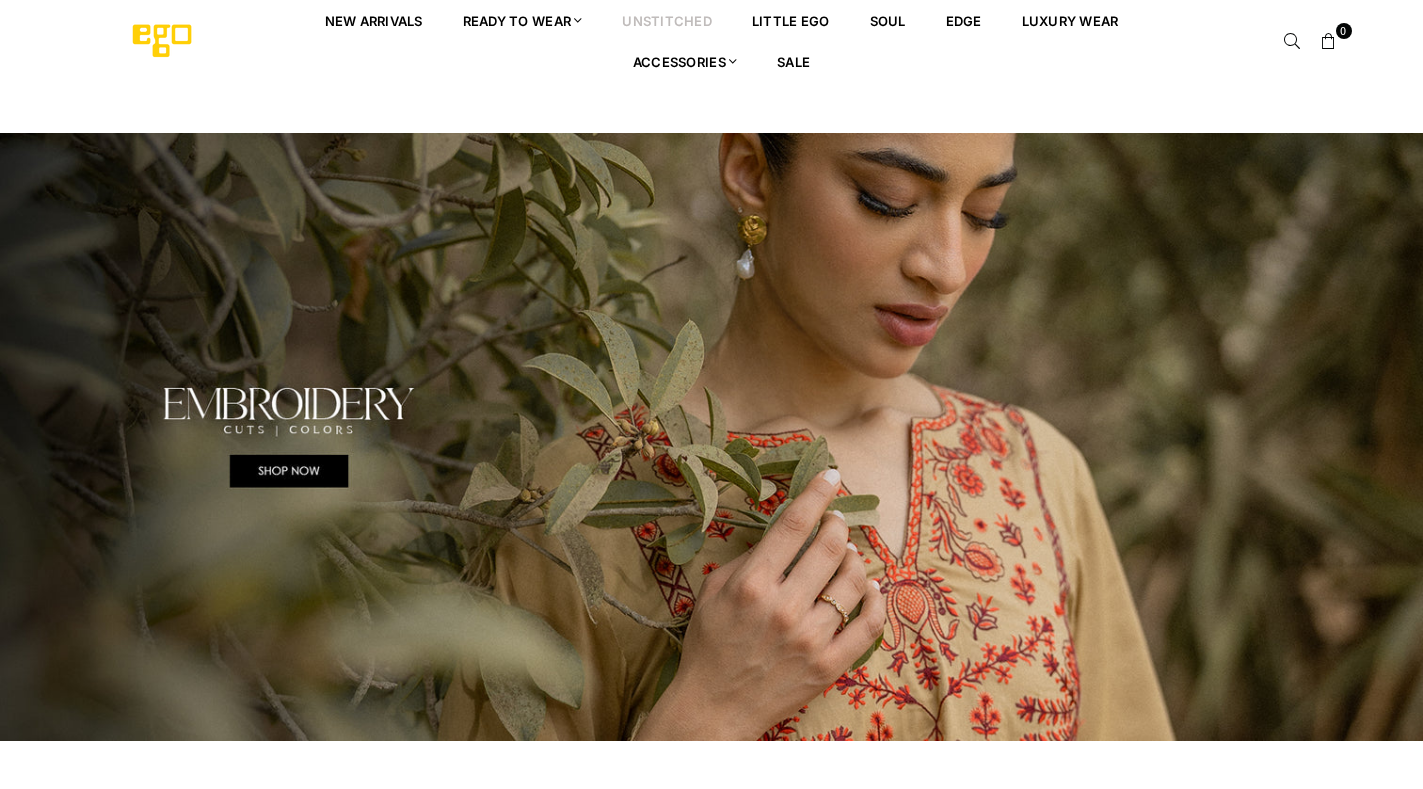click on "unstitched" at bounding box center (667, 20) 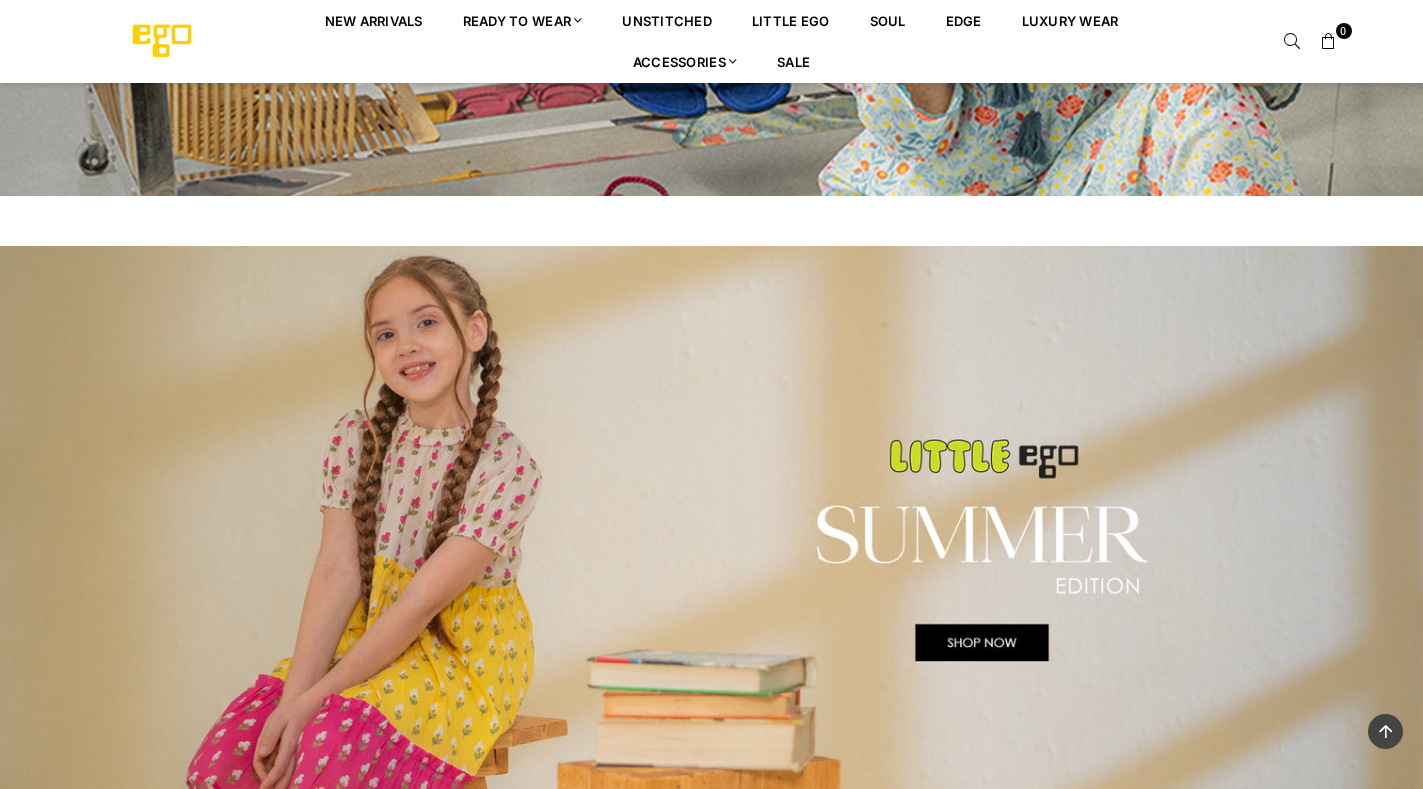 scroll, scrollTop: 1882, scrollLeft: 0, axis: vertical 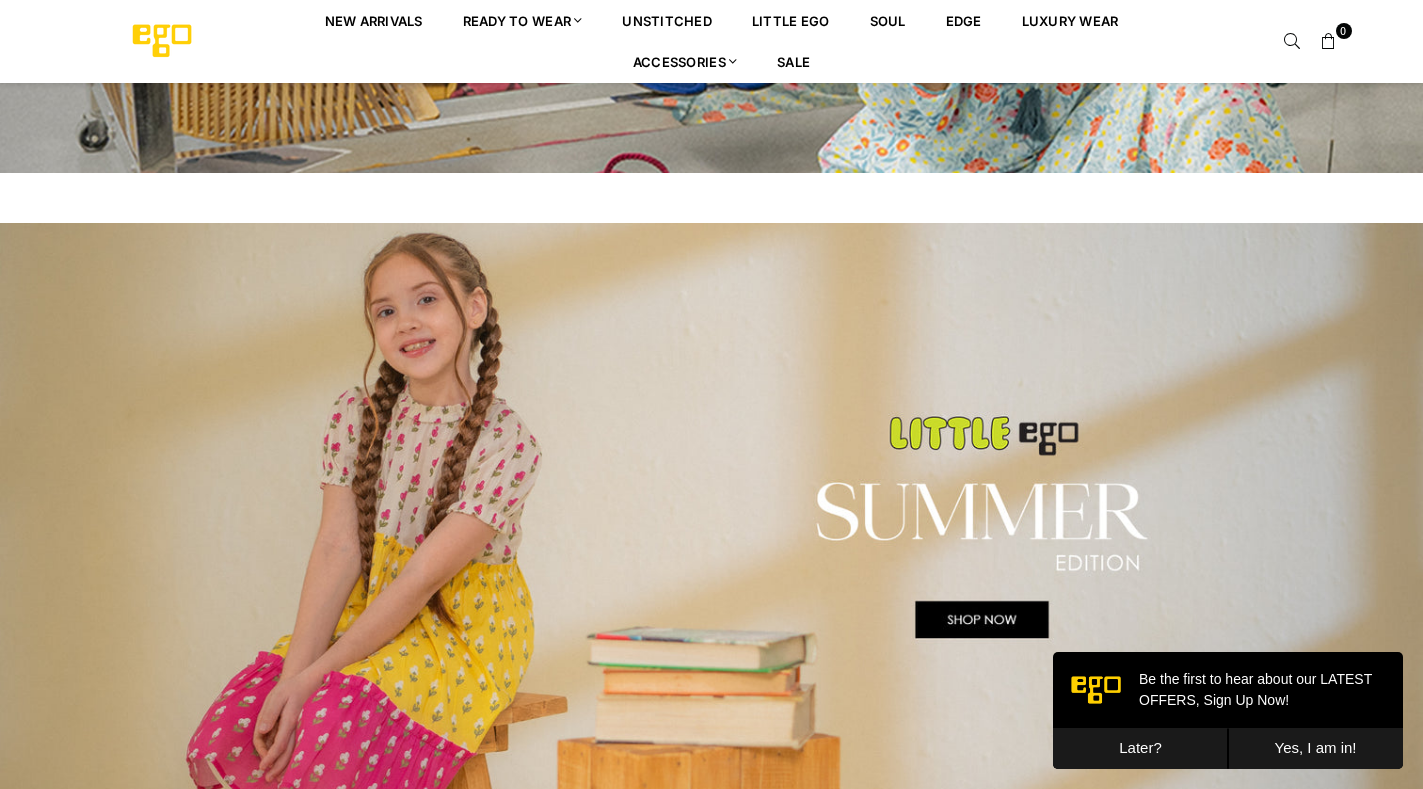 click on "Later?" at bounding box center (1140, 748) 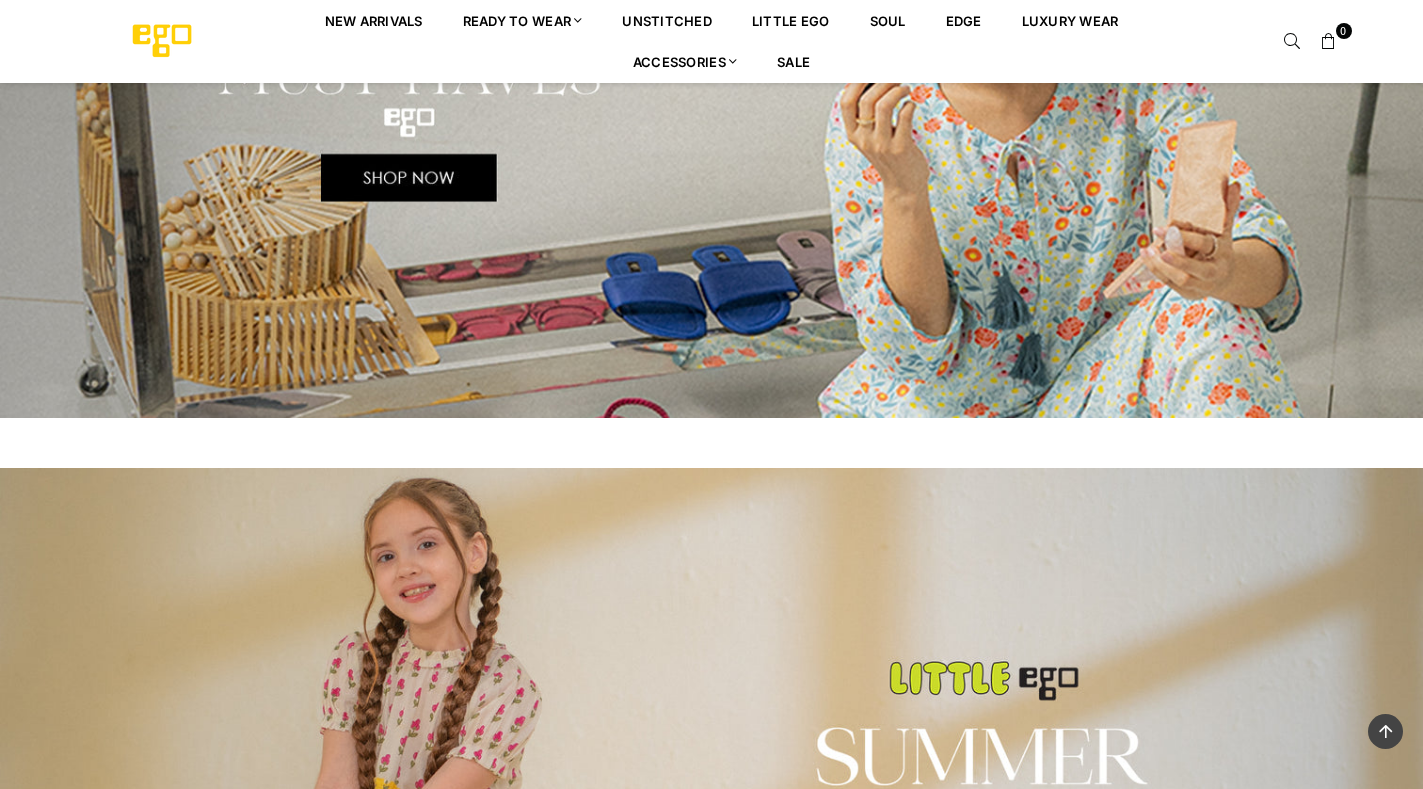 scroll, scrollTop: 1182, scrollLeft: 0, axis: vertical 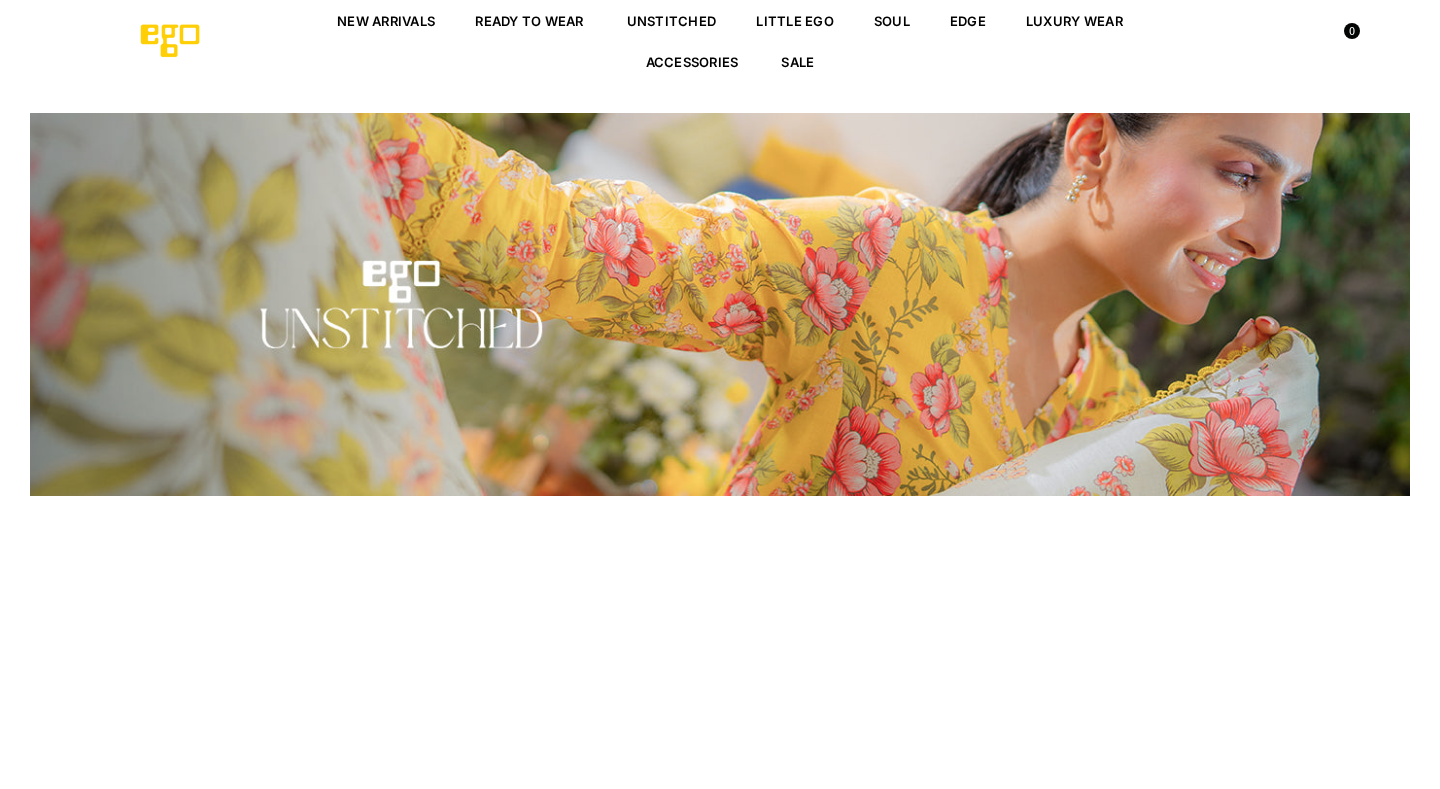 select on "******" 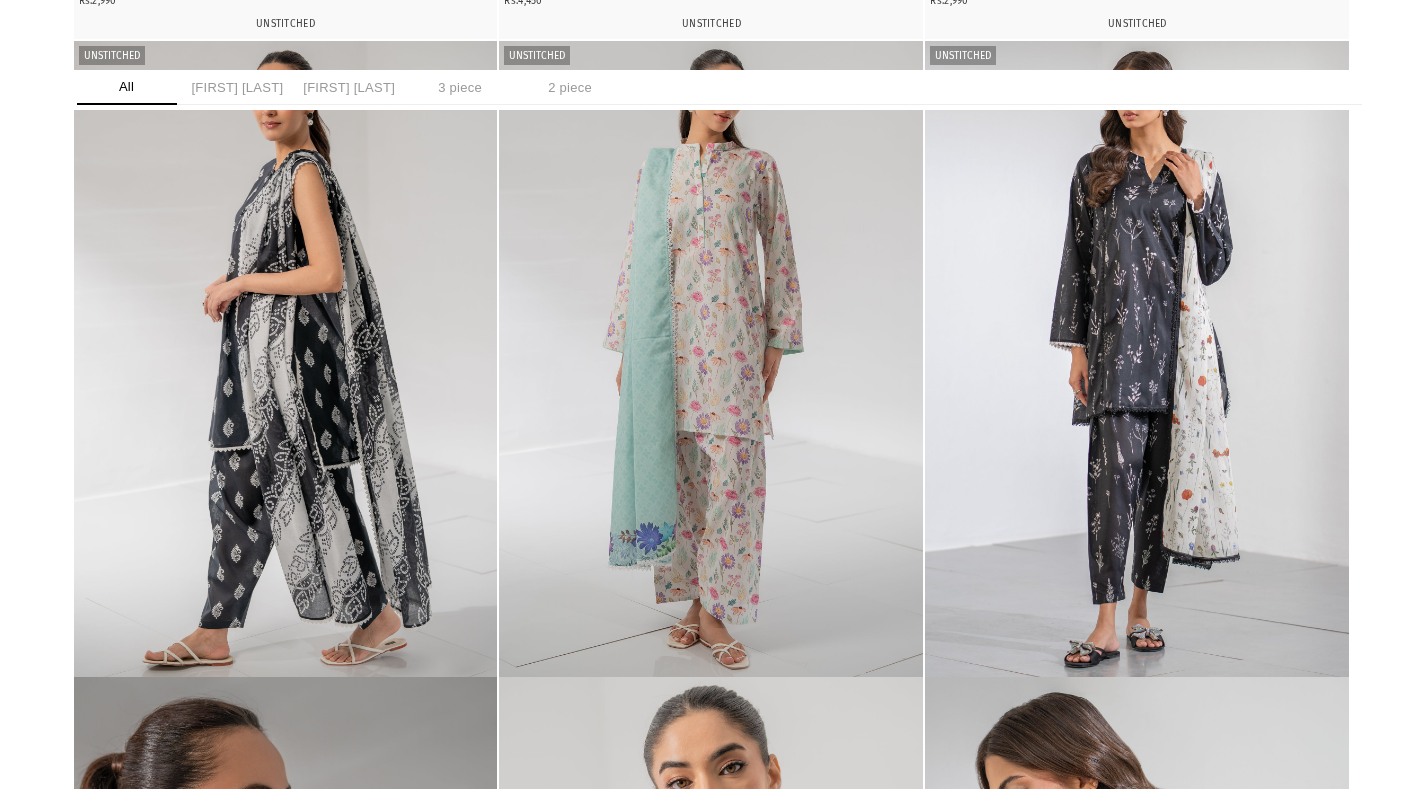 scroll, scrollTop: 800, scrollLeft: 0, axis: vertical 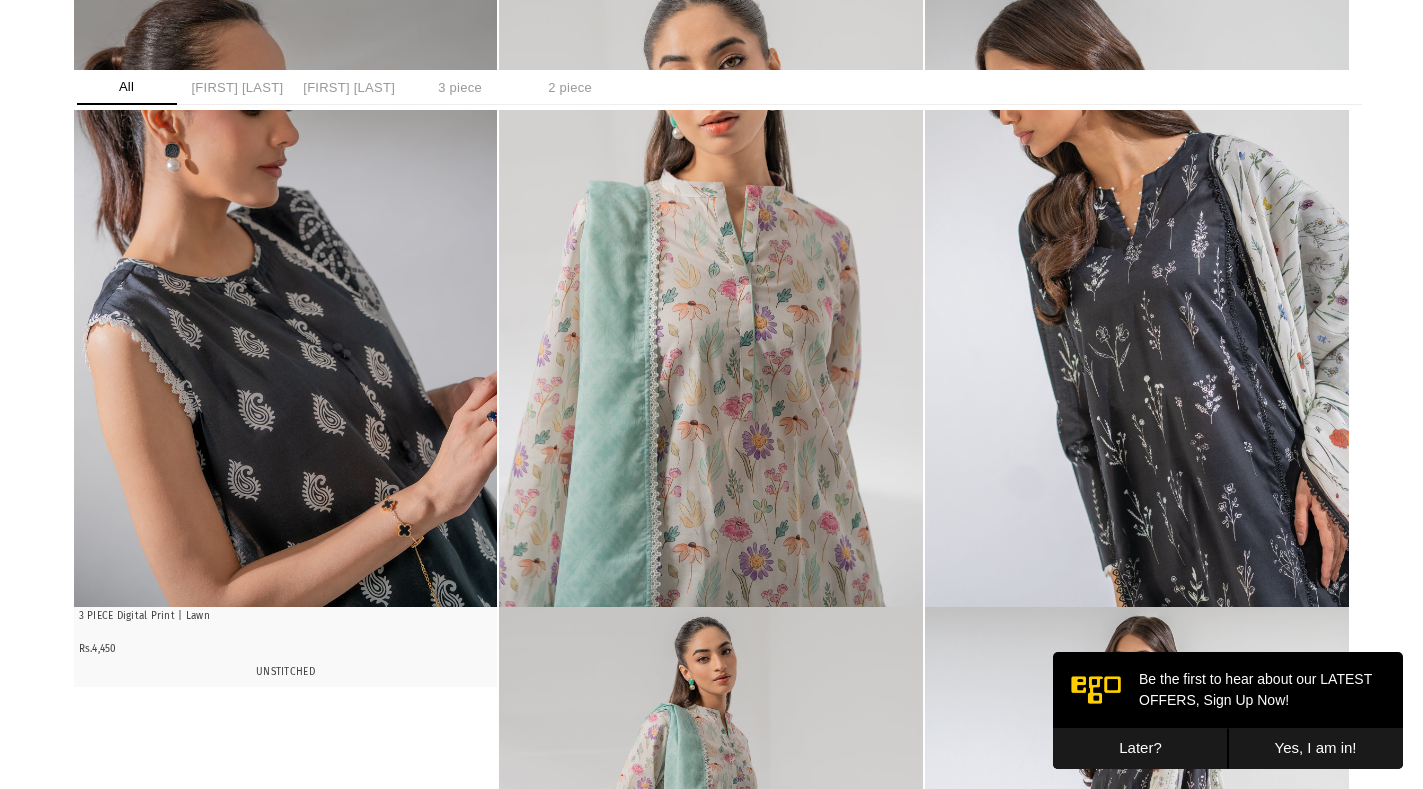 click on "Later?" at bounding box center (1140, 748) 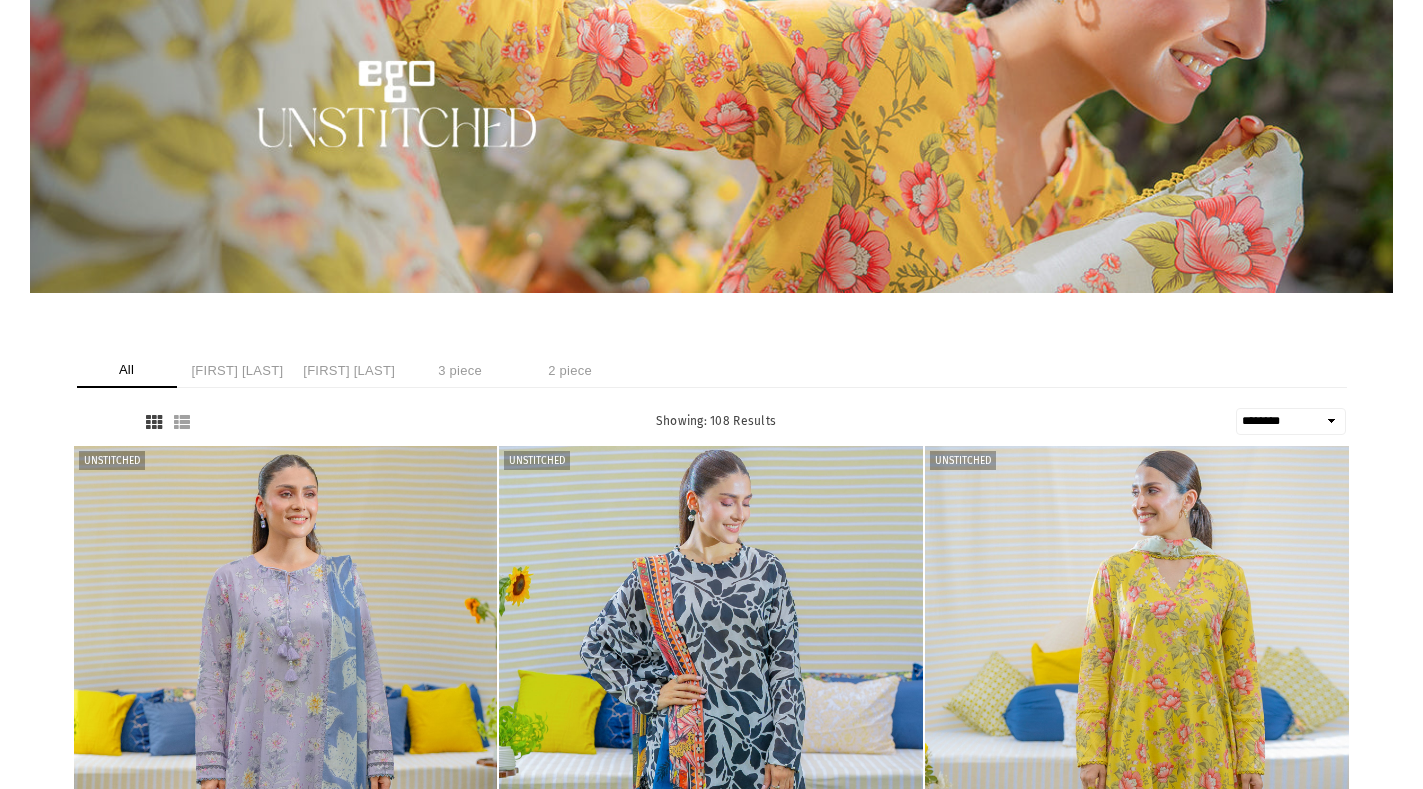 scroll, scrollTop: 0, scrollLeft: 0, axis: both 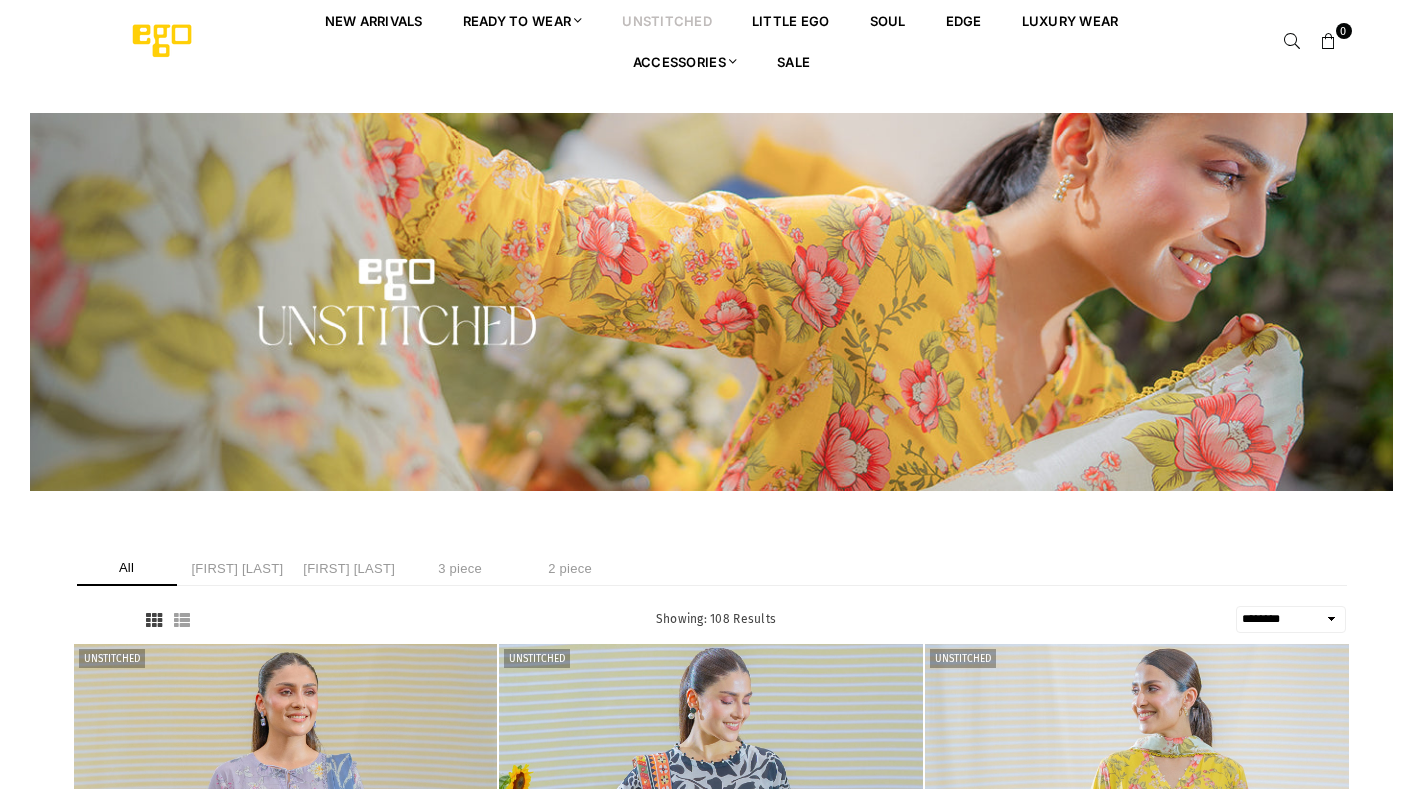 click on "unstitched" at bounding box center [667, 20] 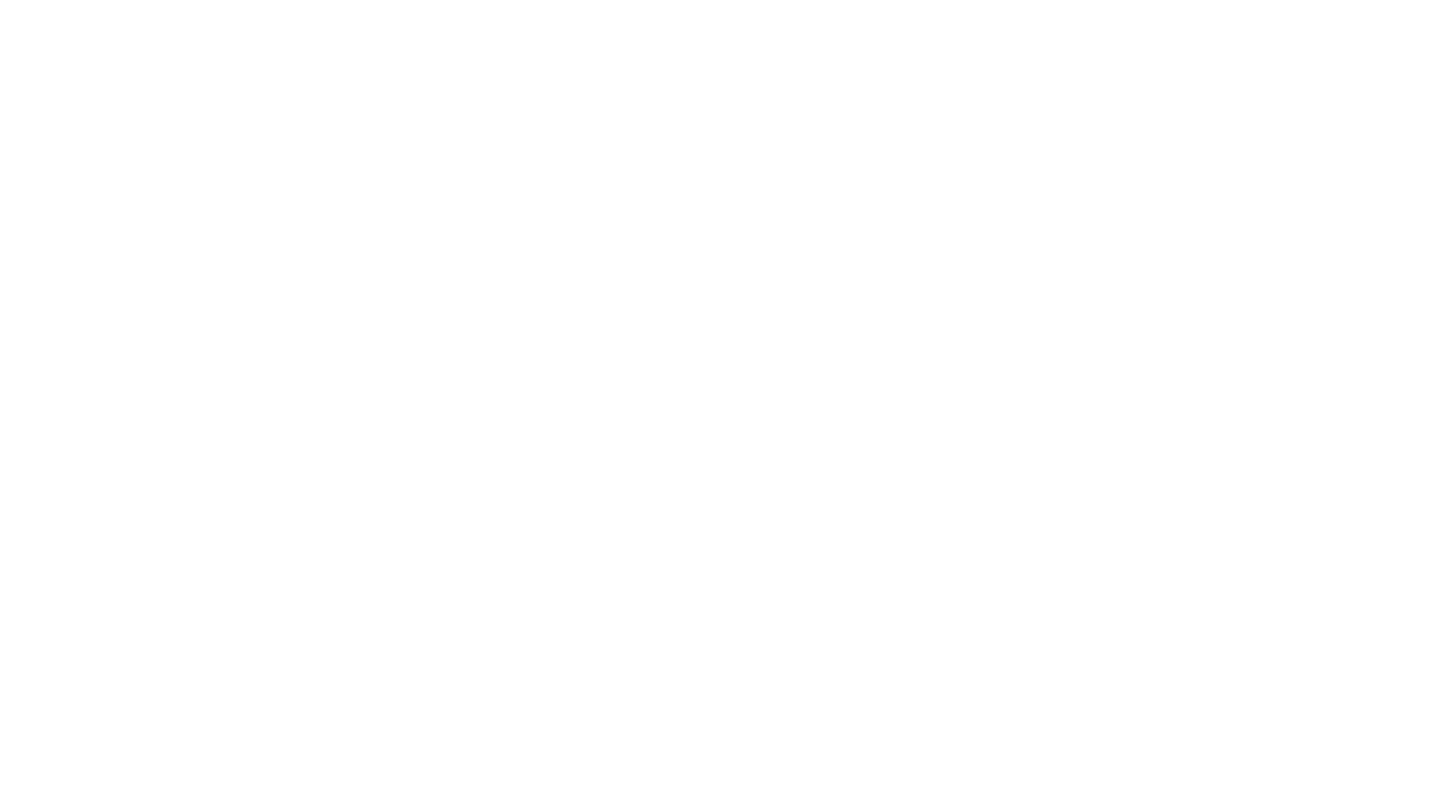 scroll, scrollTop: 0, scrollLeft: 0, axis: both 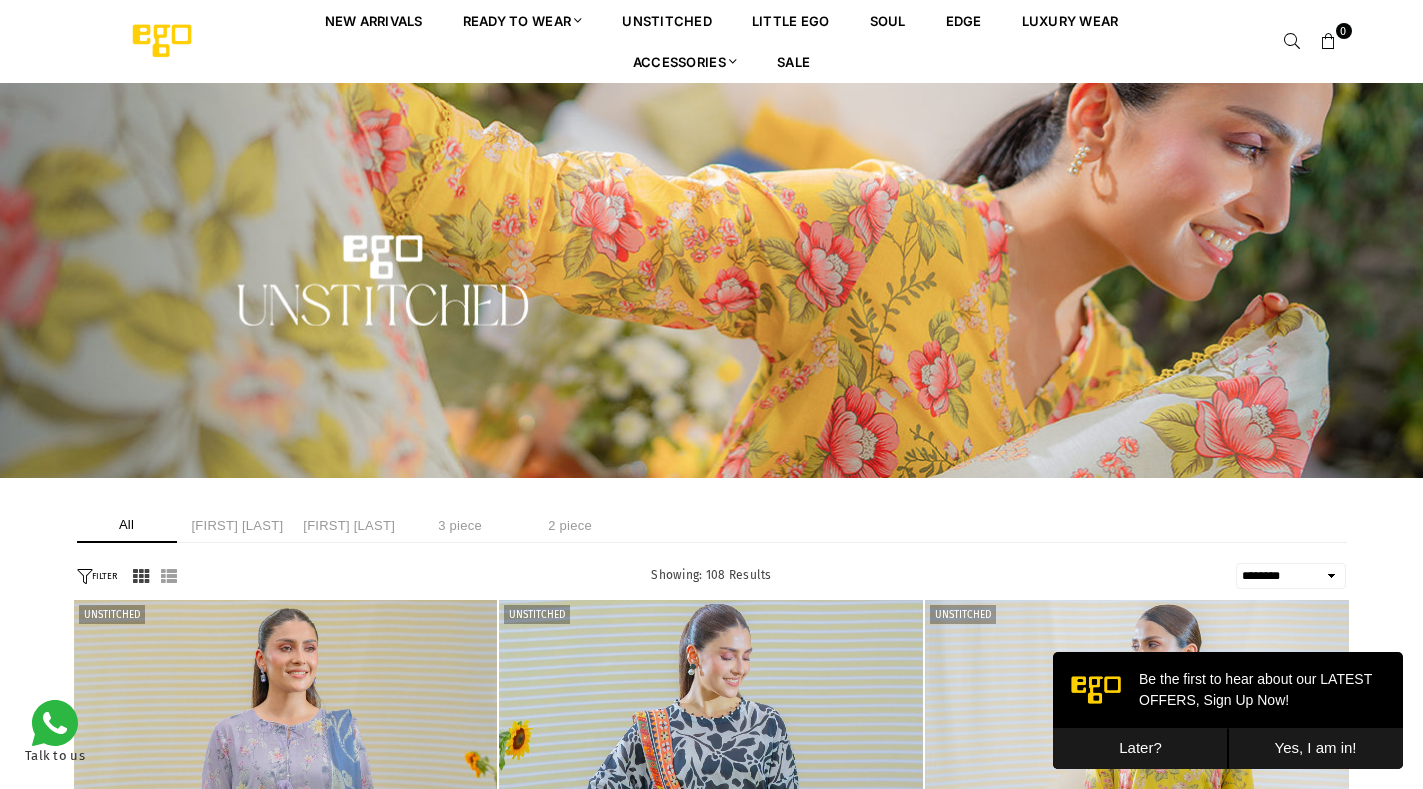 click on "Later?" at bounding box center (1140, 748) 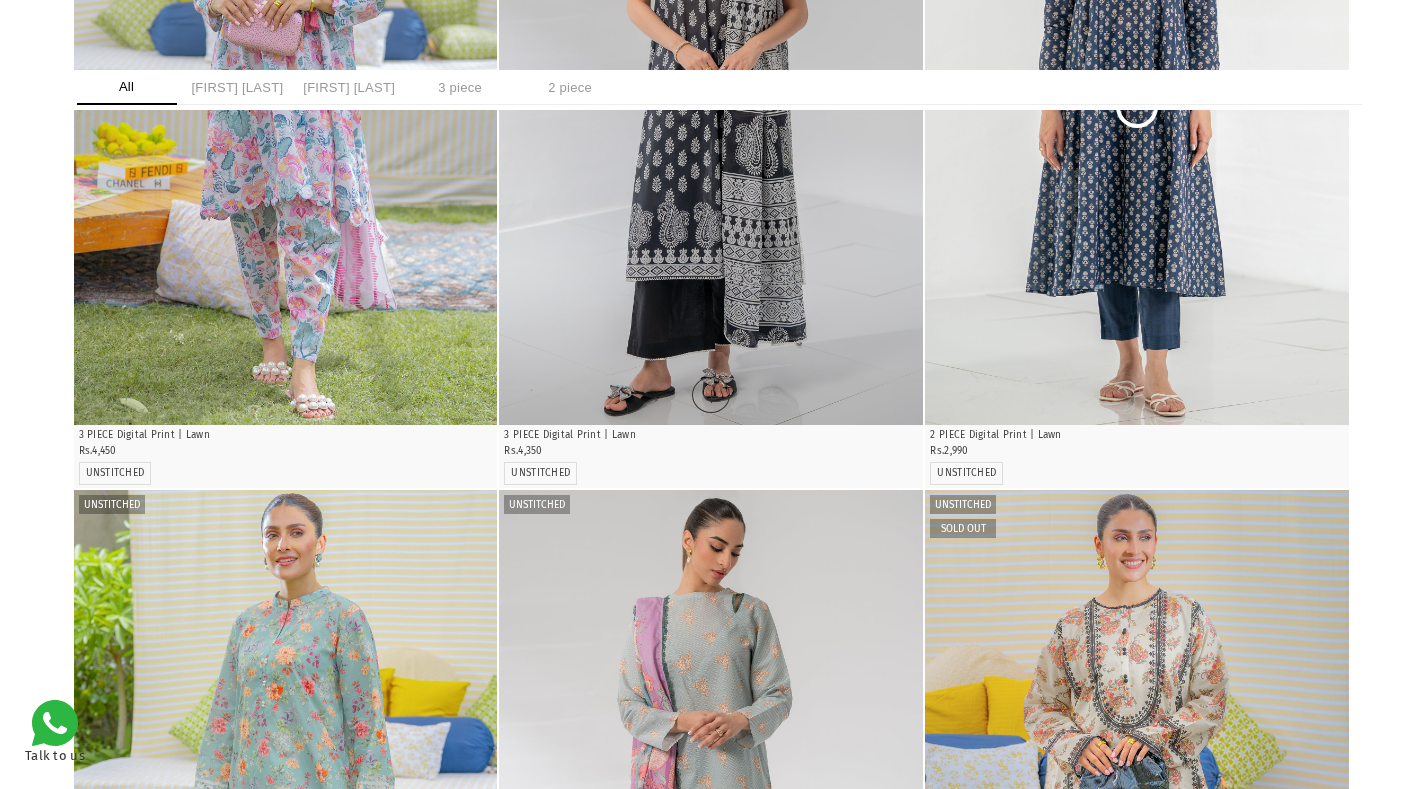 scroll, scrollTop: 1551, scrollLeft: 0, axis: vertical 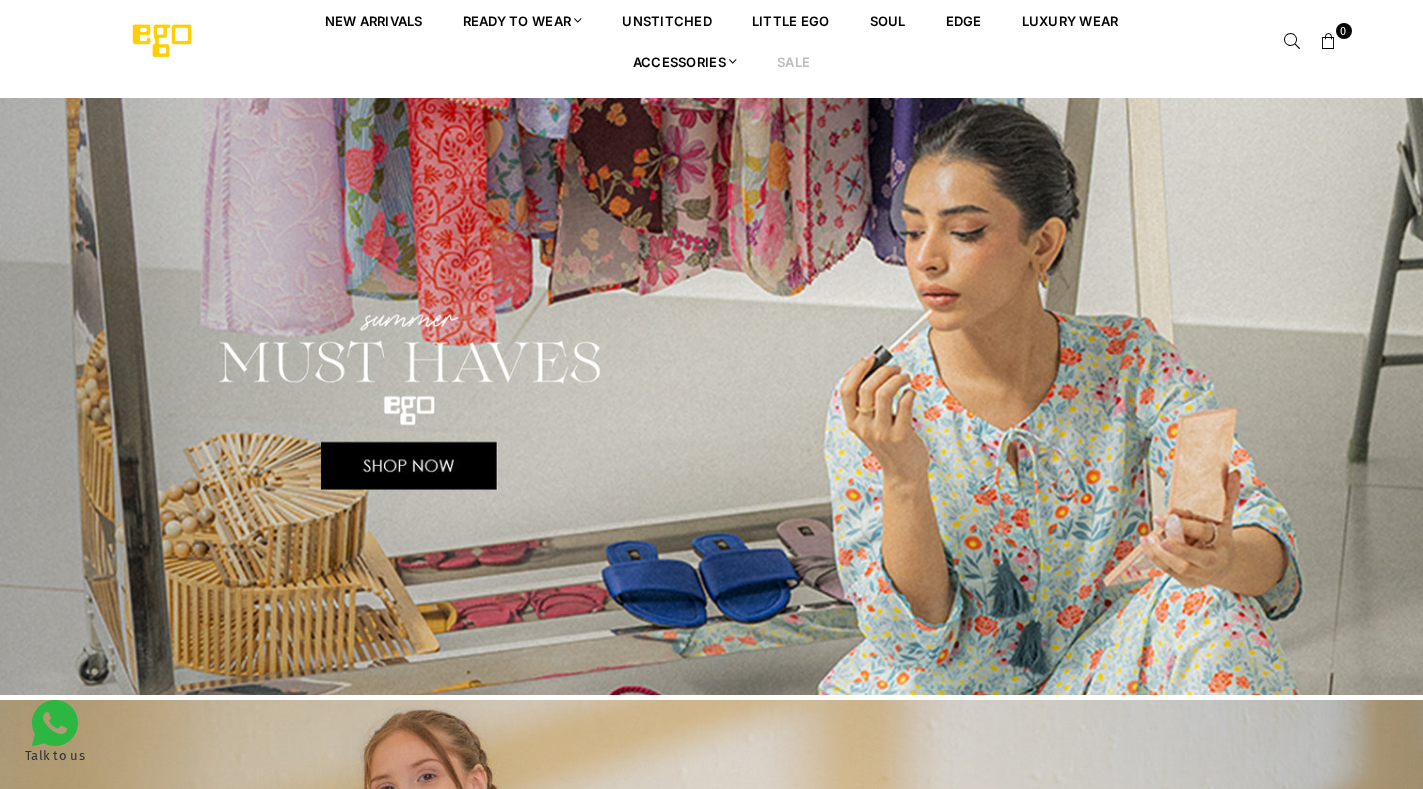 click on "Sale" at bounding box center [793, 61] 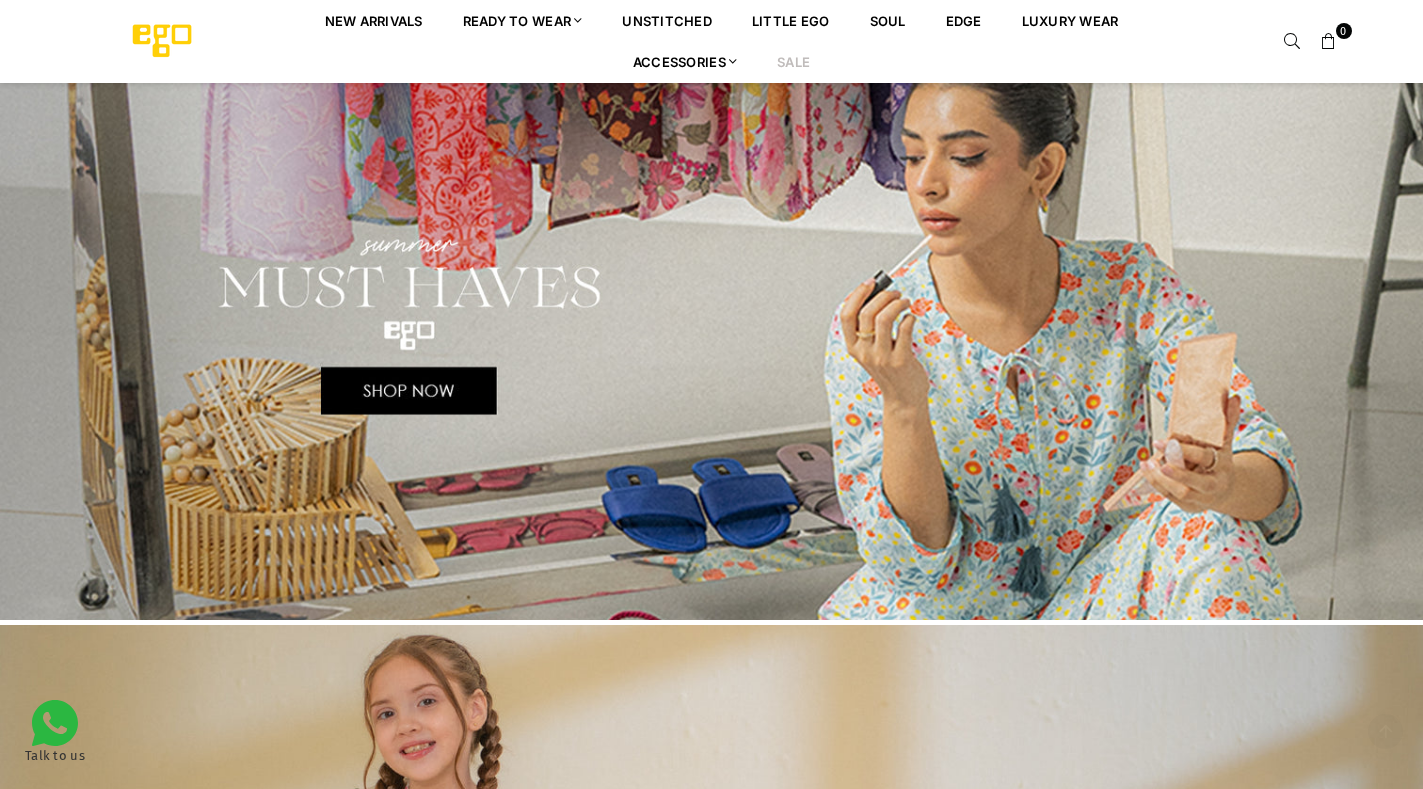 scroll, scrollTop: 382, scrollLeft: 0, axis: vertical 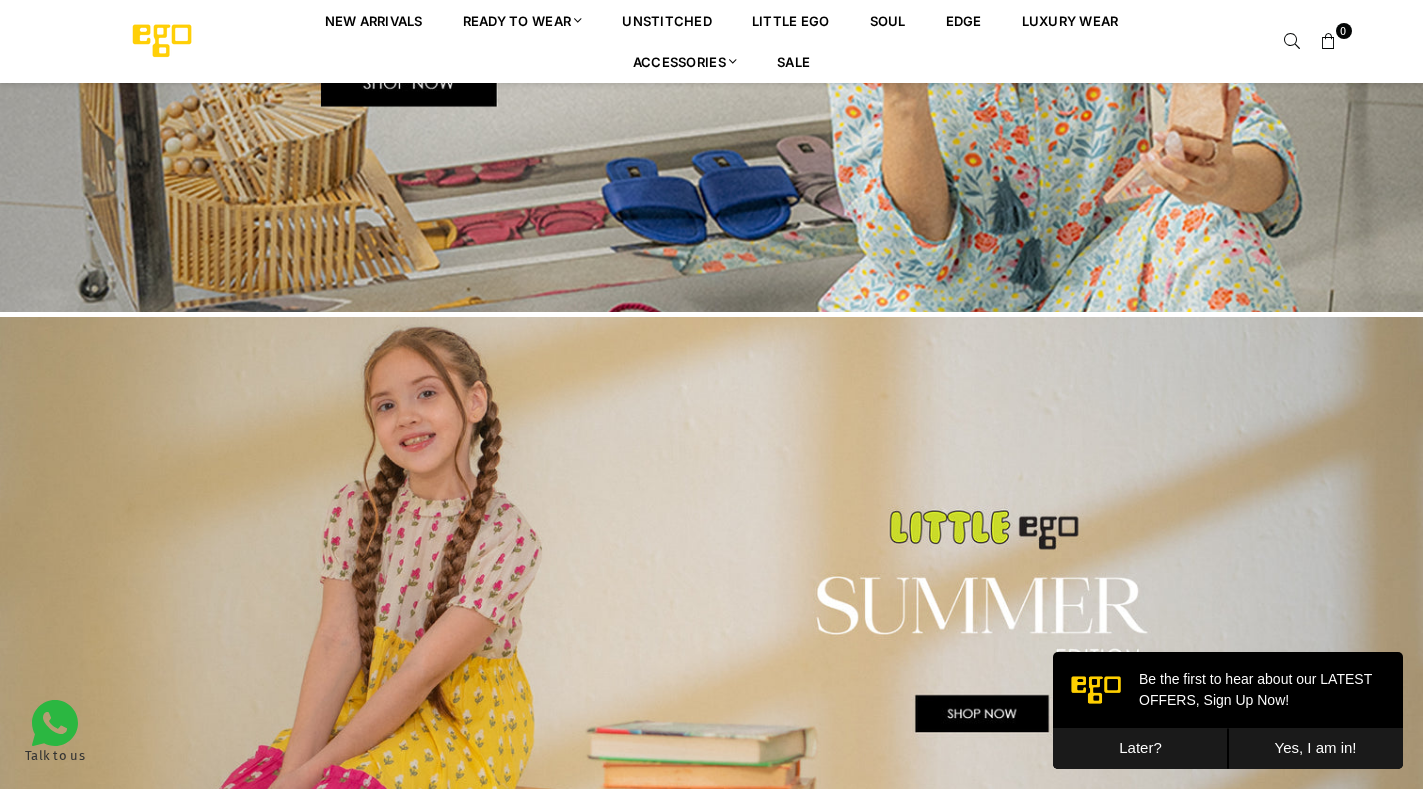 click on "Later?" at bounding box center [1140, 748] 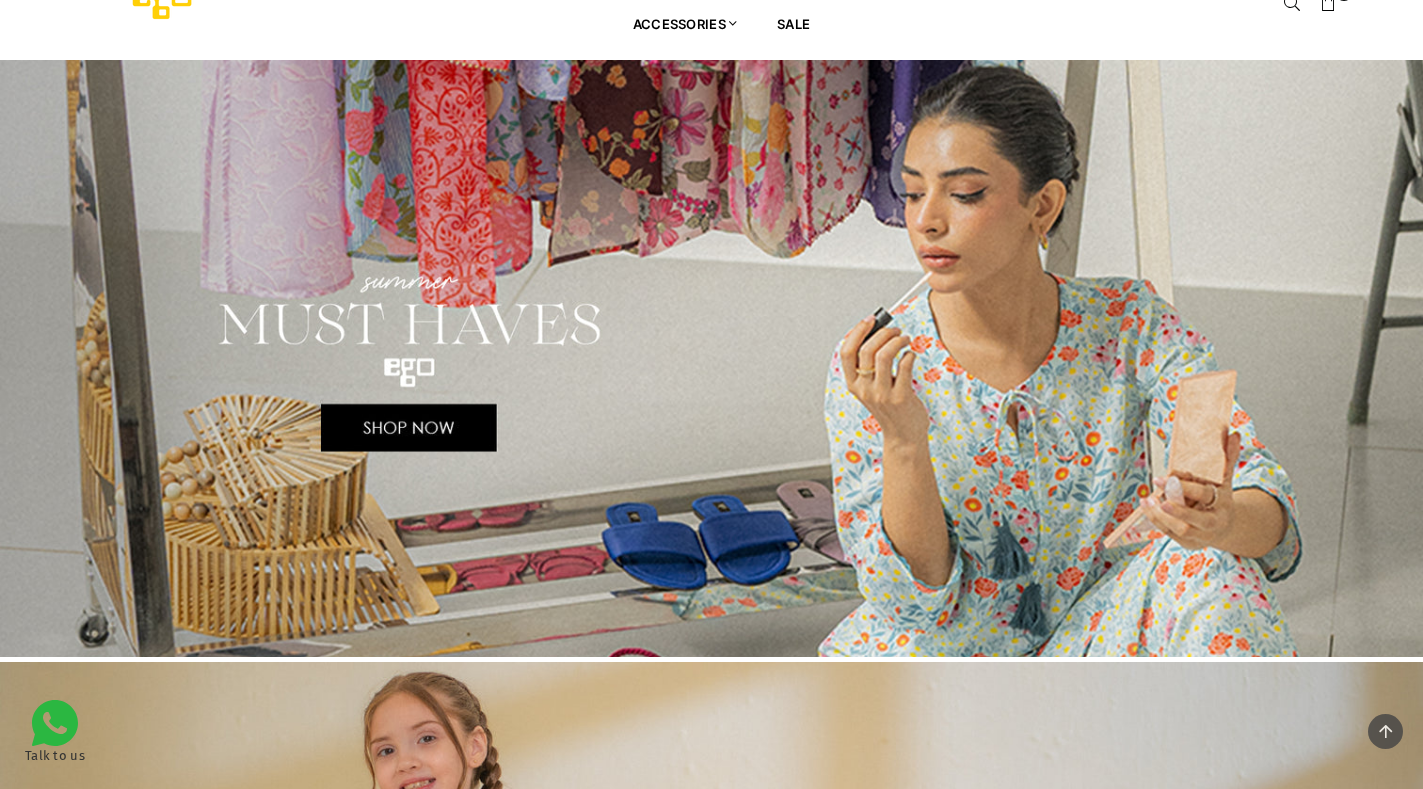 scroll, scrollTop: 0, scrollLeft: 0, axis: both 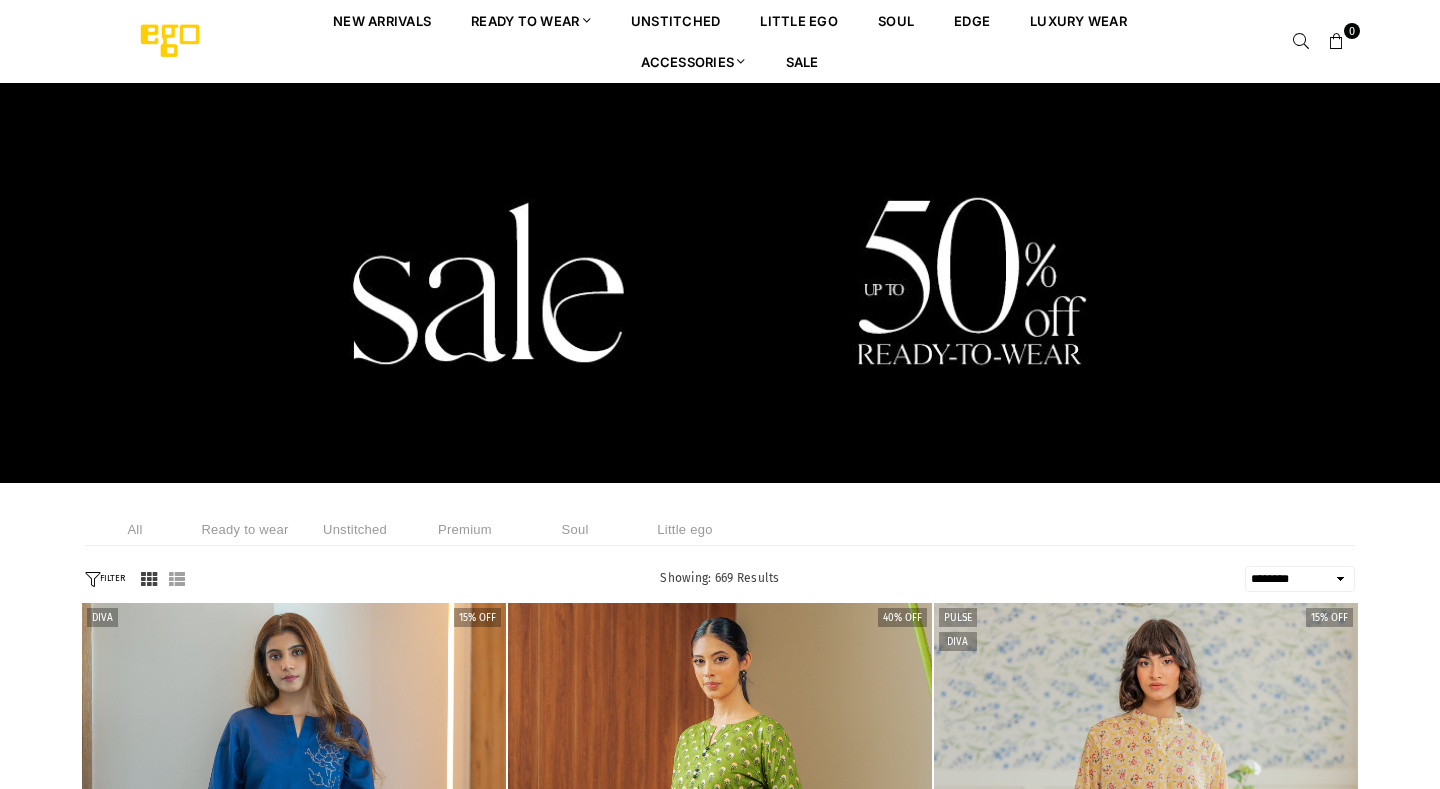 select on "******" 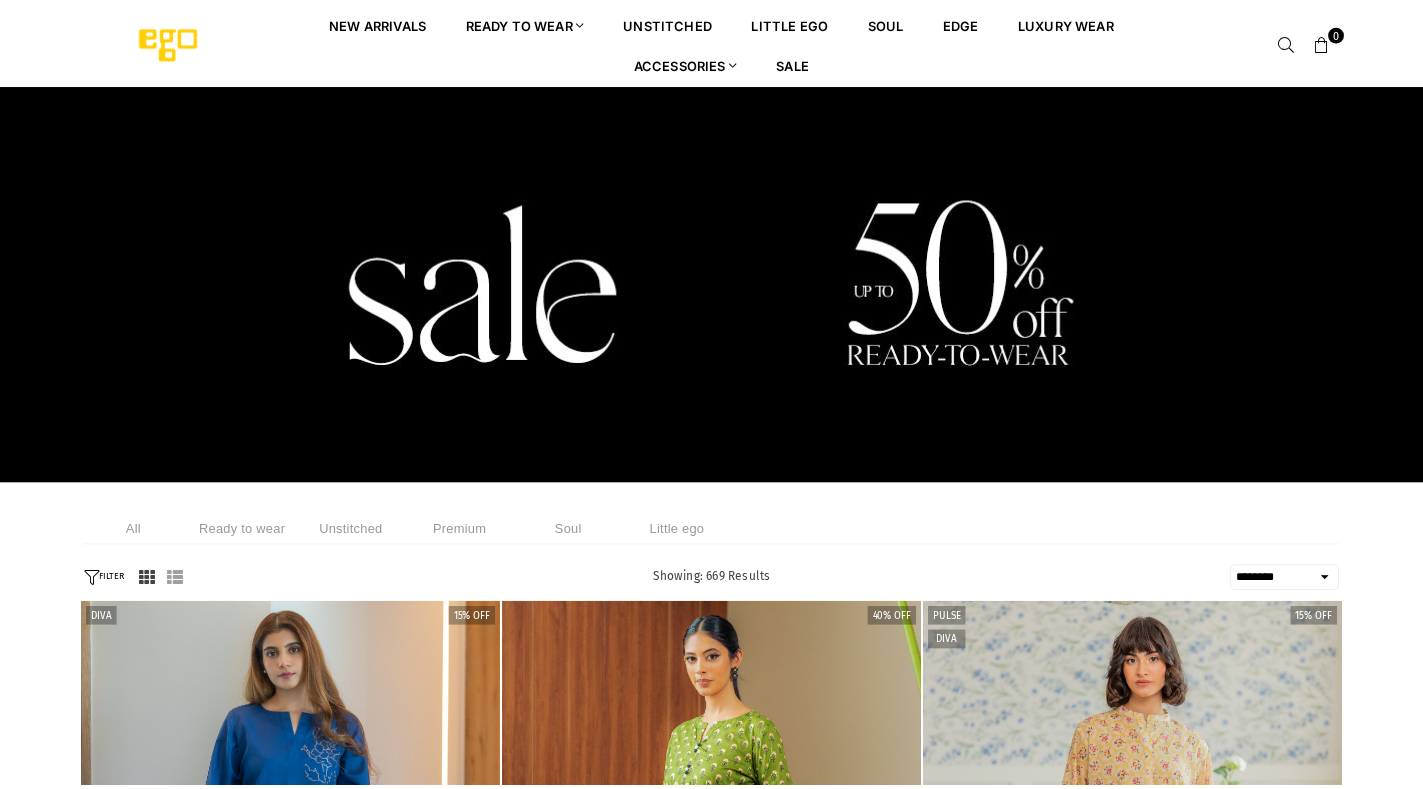 scroll, scrollTop: 0, scrollLeft: 0, axis: both 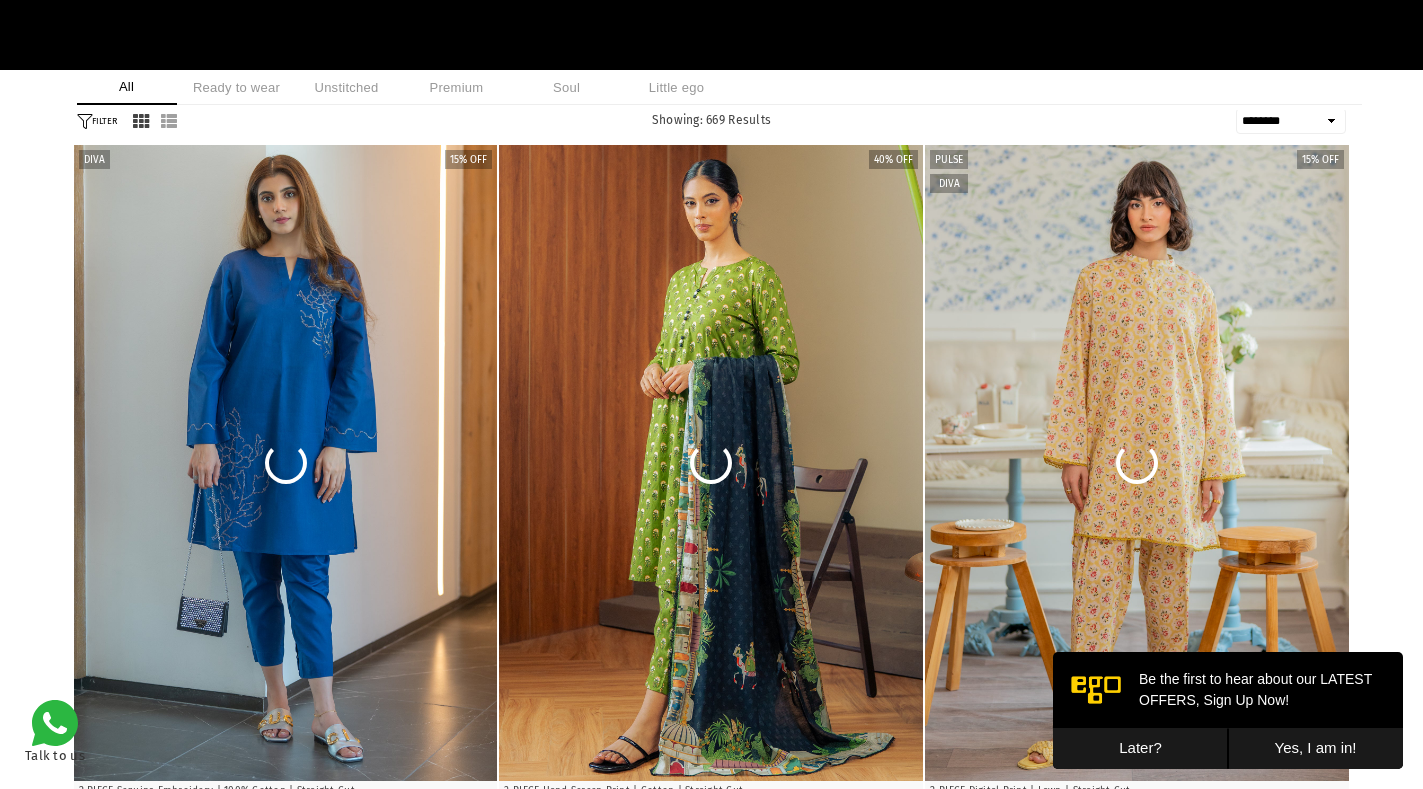 click on "Later?" at bounding box center (1140, 748) 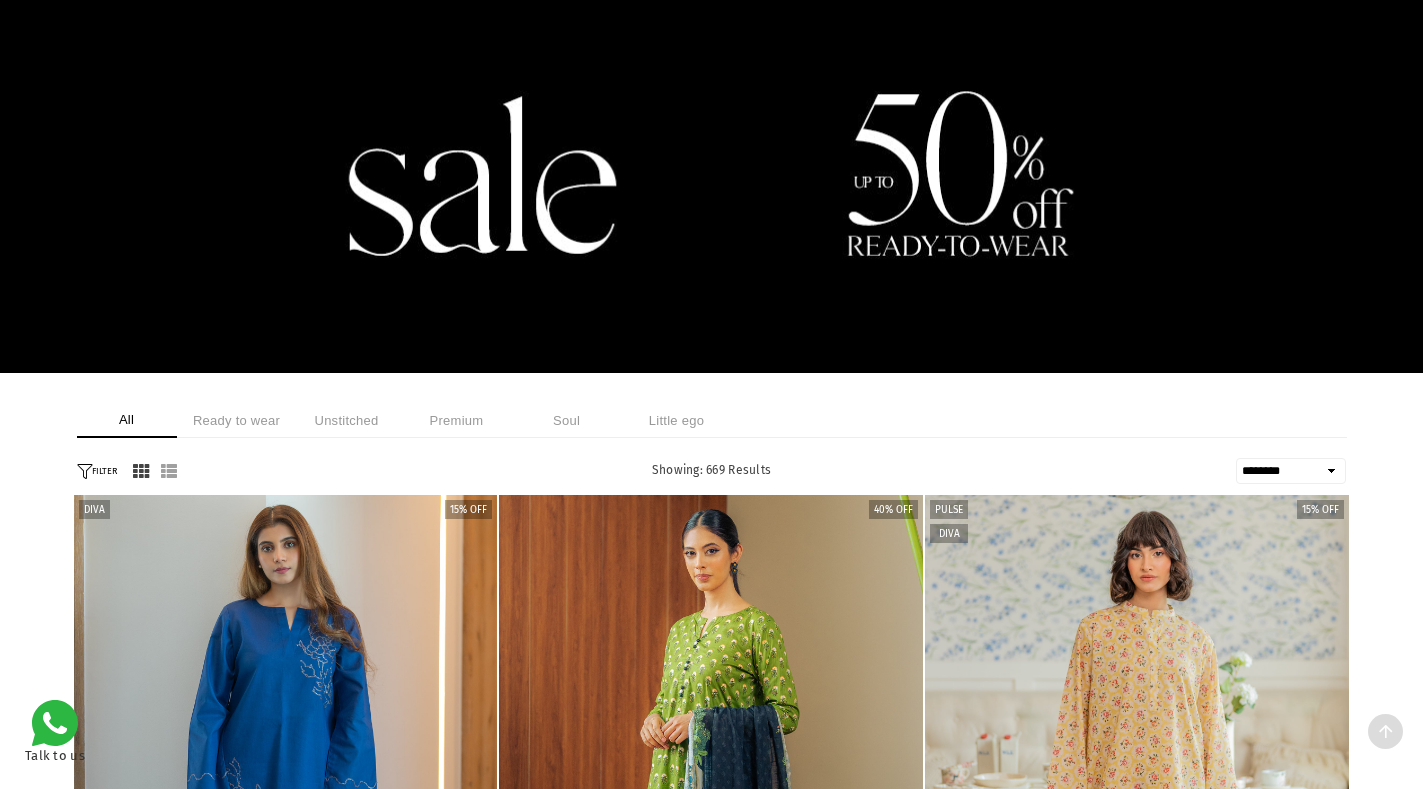 scroll, scrollTop: 0, scrollLeft: 0, axis: both 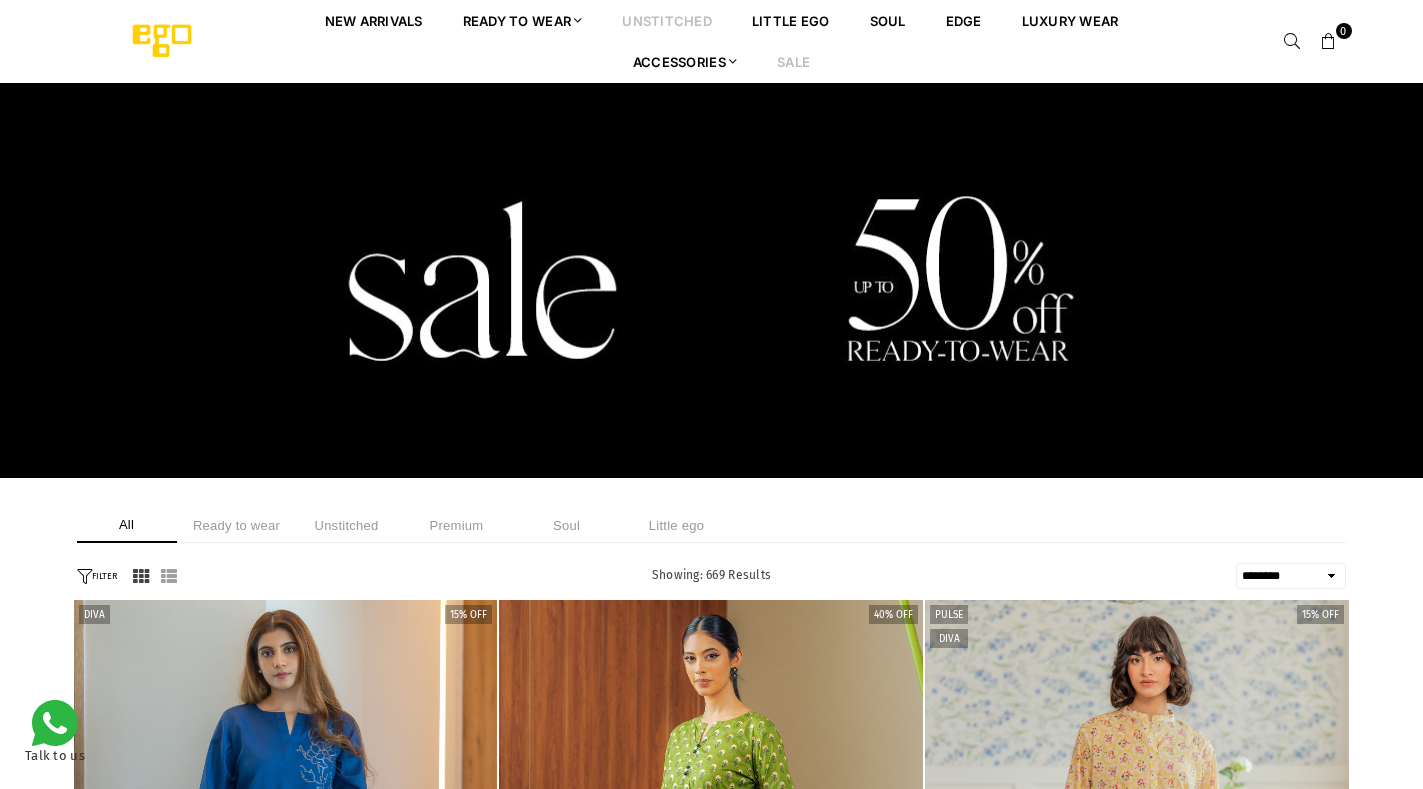 click on "unstitched" at bounding box center (667, 20) 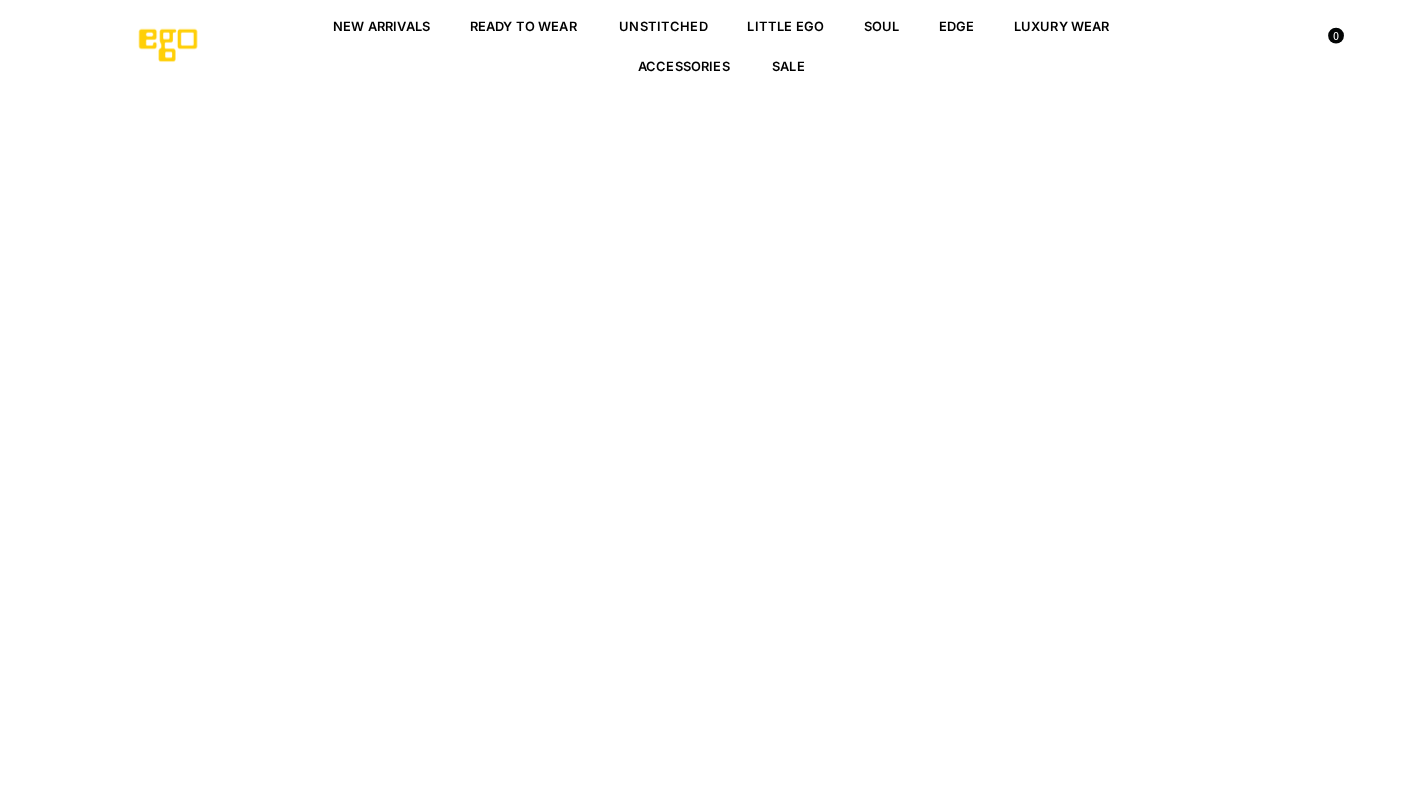 scroll, scrollTop: 0, scrollLeft: 0, axis: both 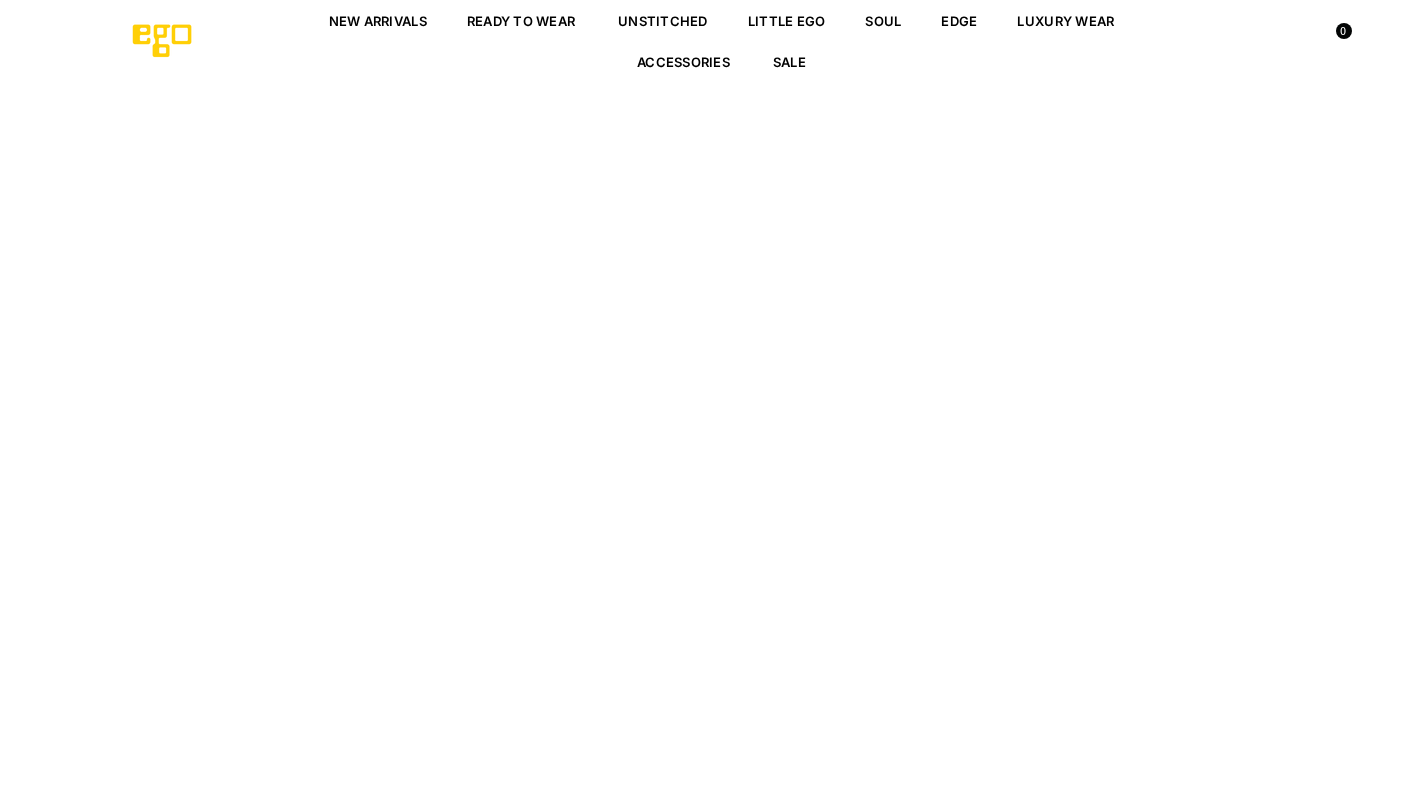 select on "******" 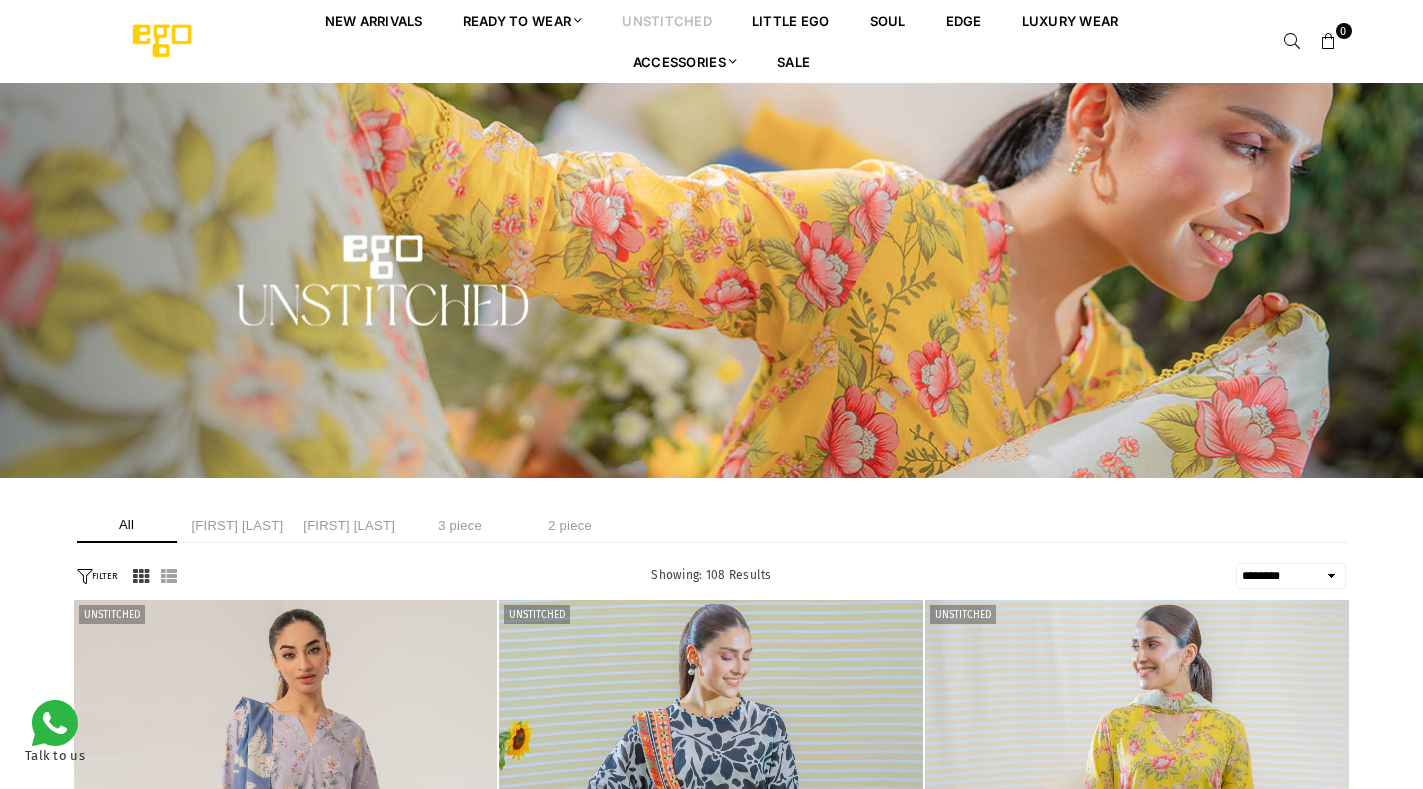 scroll, scrollTop: 0, scrollLeft: 0, axis: both 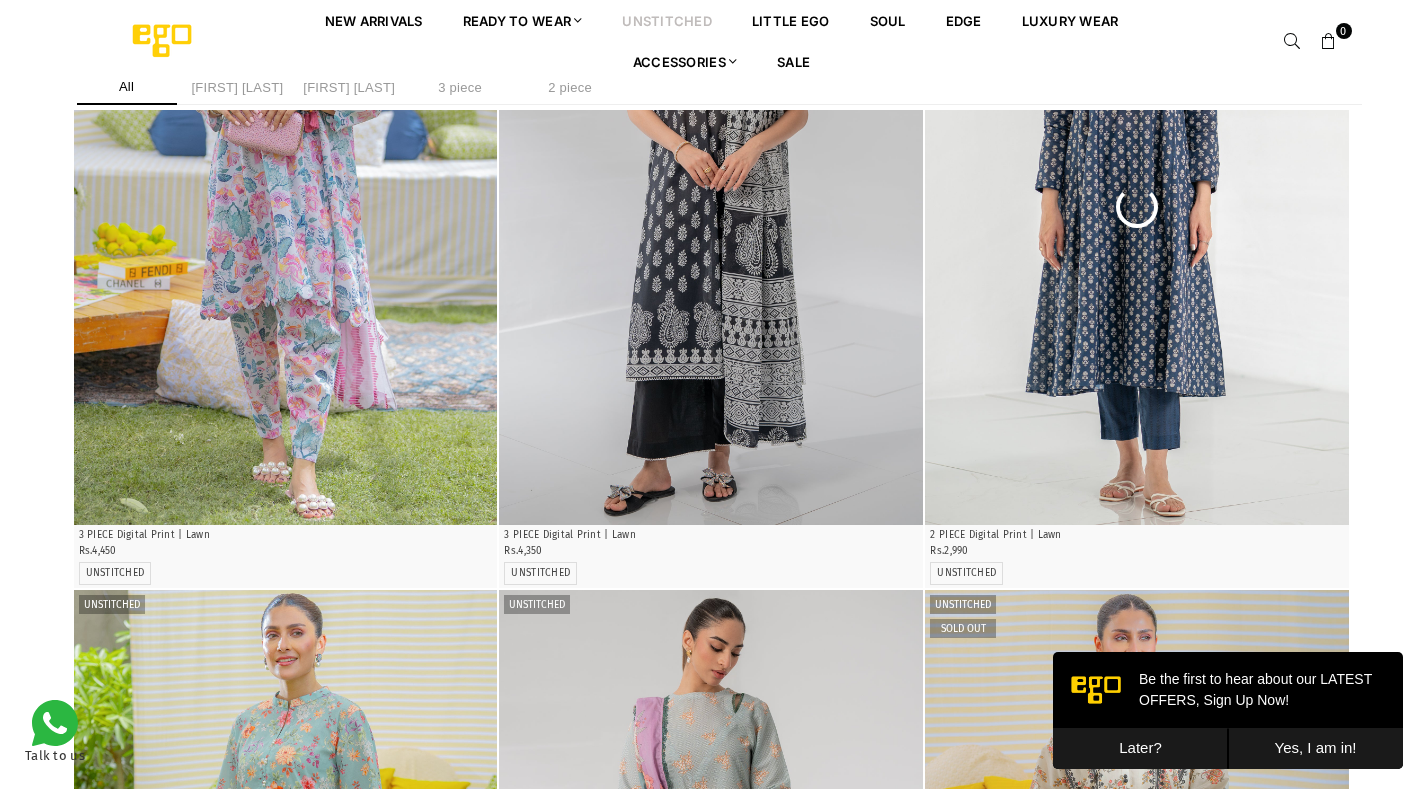 click on "Later?" at bounding box center [1140, 748] 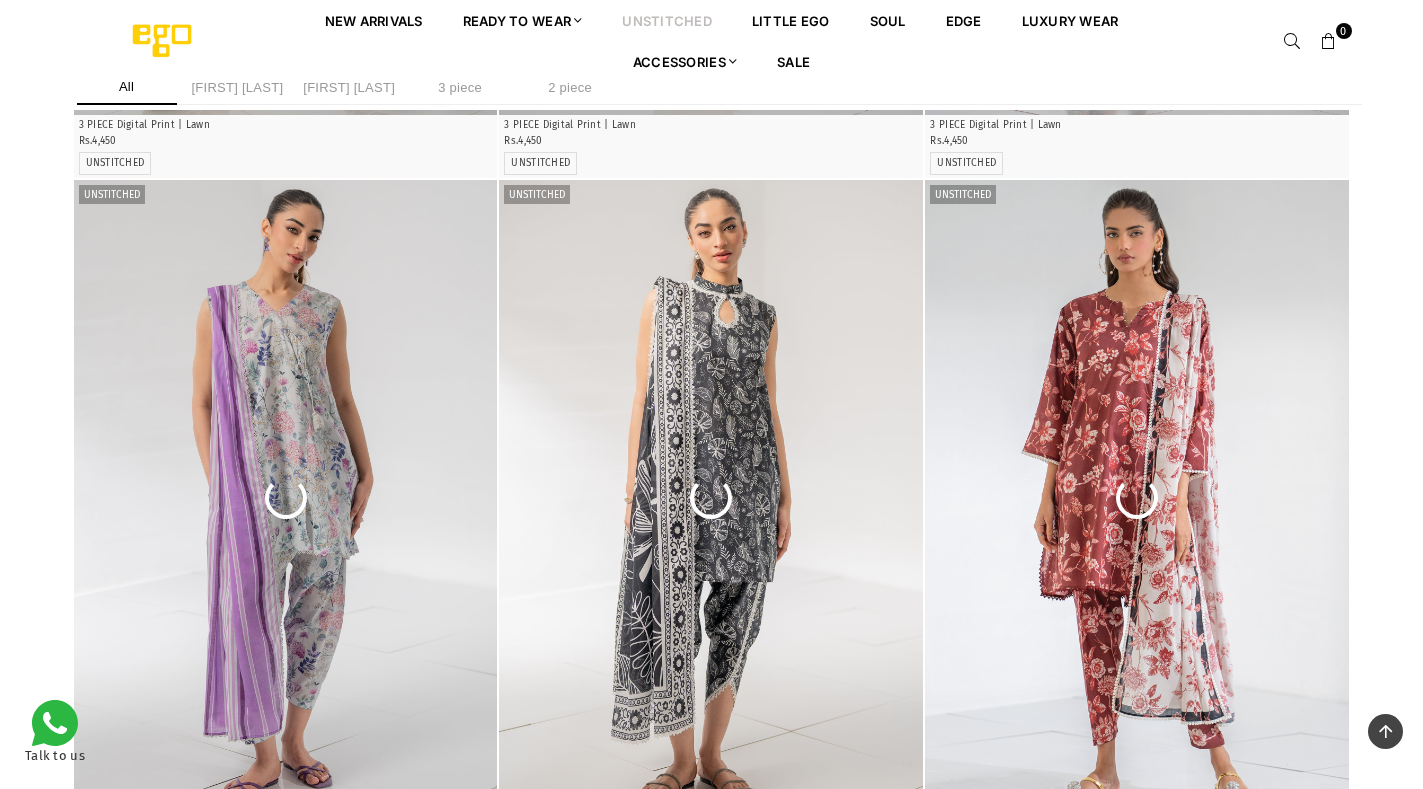 scroll, scrollTop: 3182, scrollLeft: 0, axis: vertical 